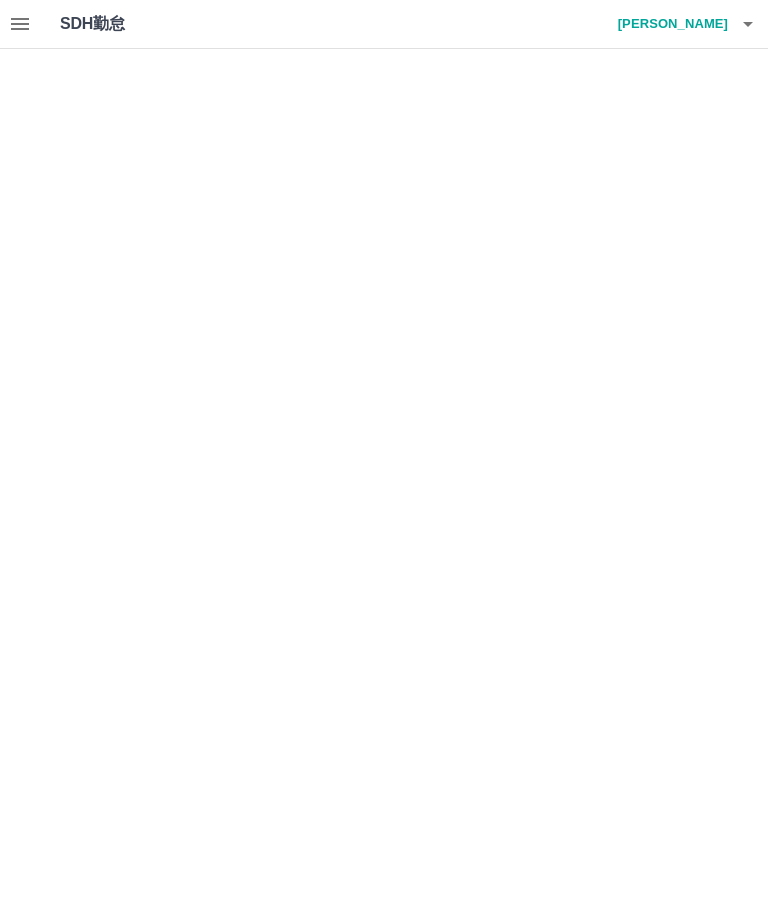 scroll, scrollTop: 0, scrollLeft: 0, axis: both 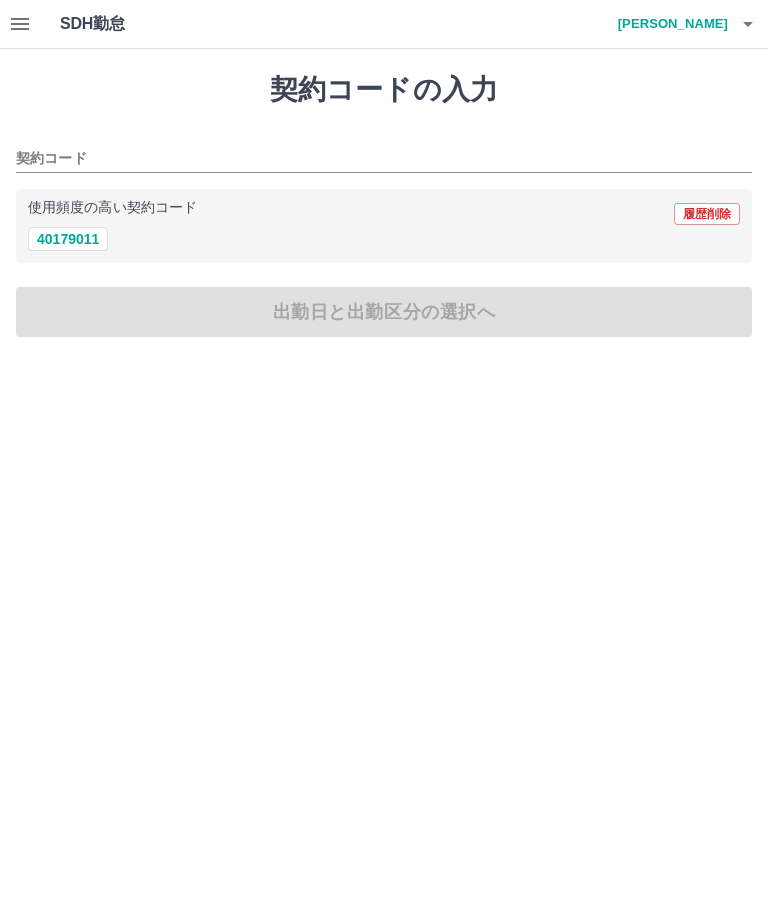 click at bounding box center [748, 24] 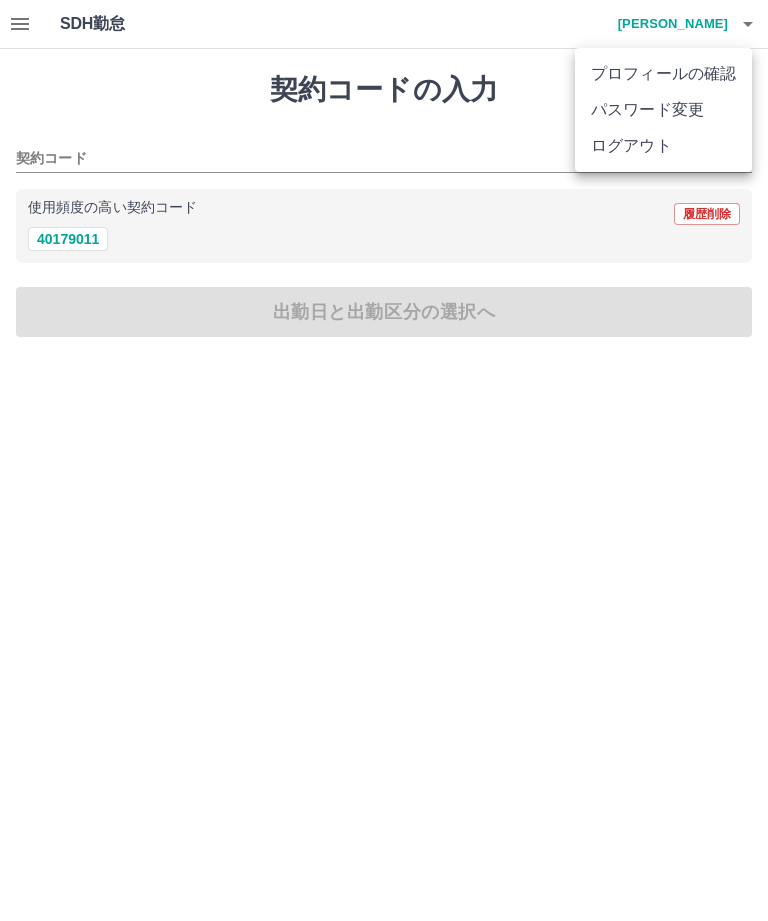 click on "ログアウト" at bounding box center [663, 146] 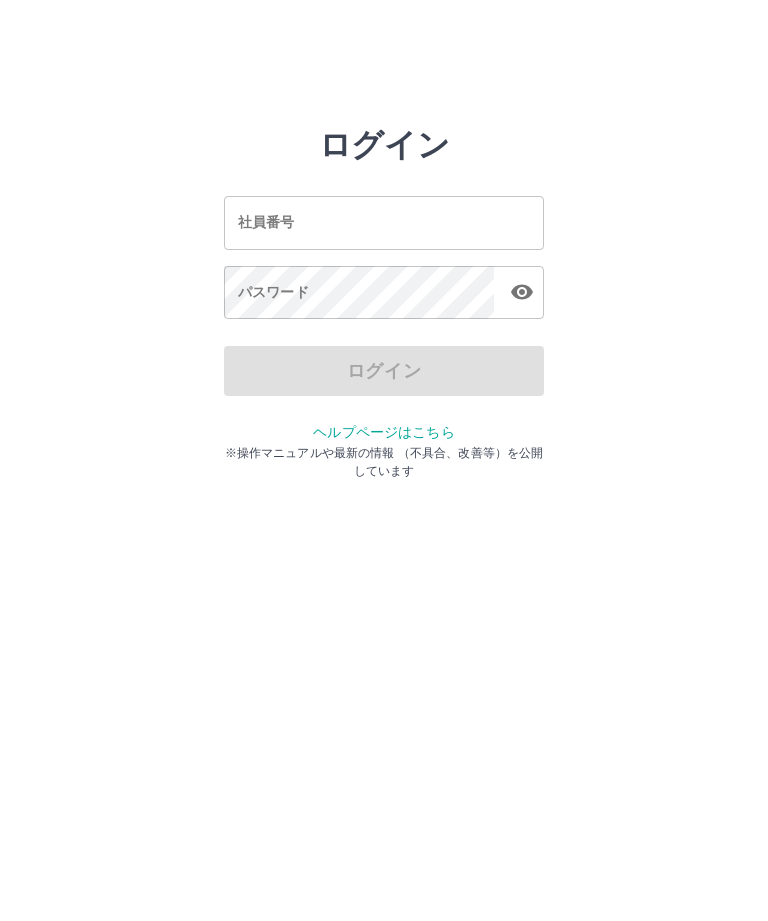 scroll, scrollTop: 0, scrollLeft: 0, axis: both 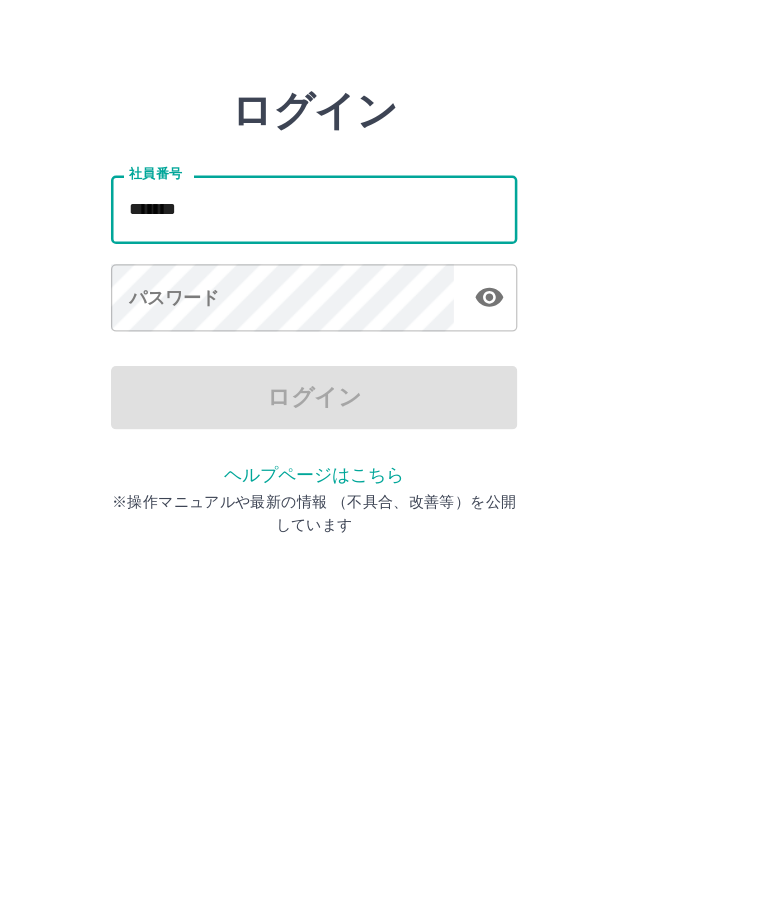 type on "*******" 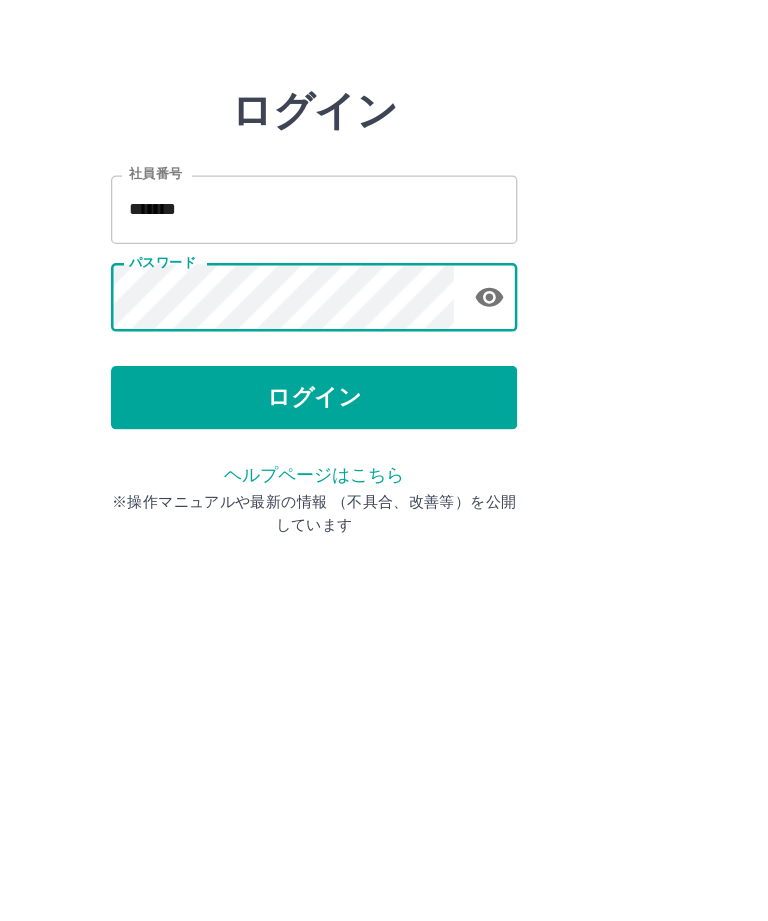 click on "ログイン" at bounding box center (384, 371) 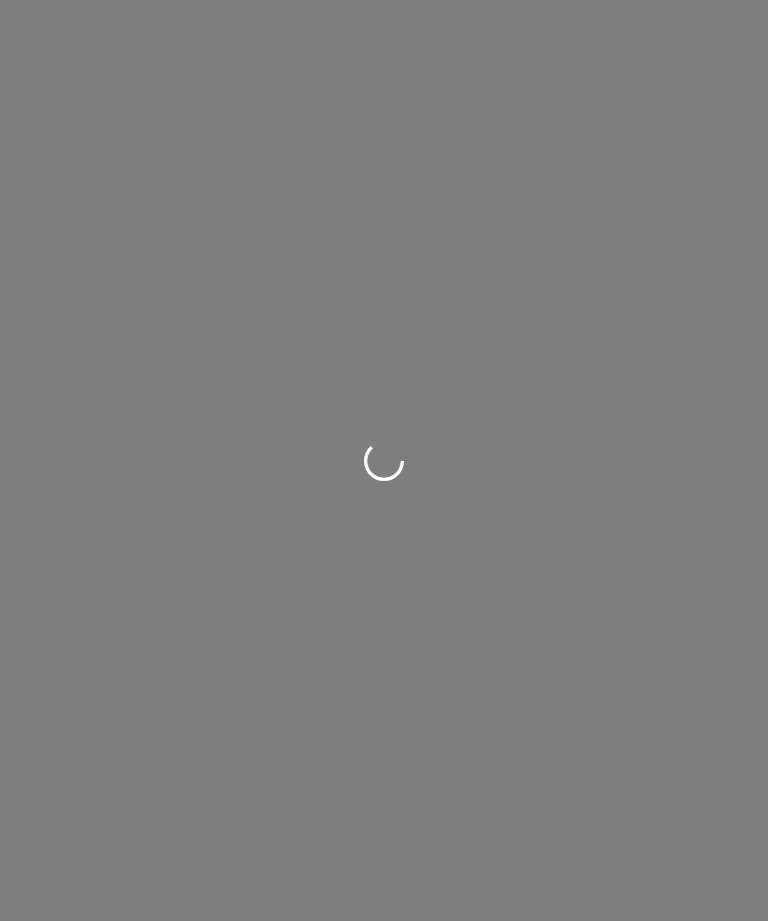 scroll, scrollTop: 0, scrollLeft: 0, axis: both 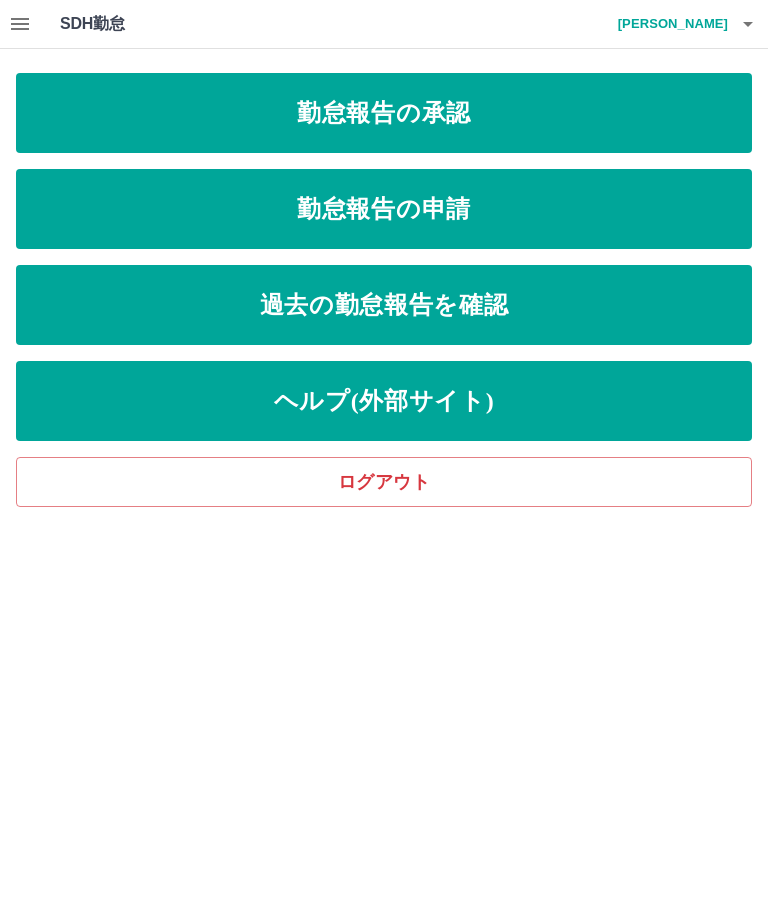 click on "勤怠報告の申請" at bounding box center (384, 209) 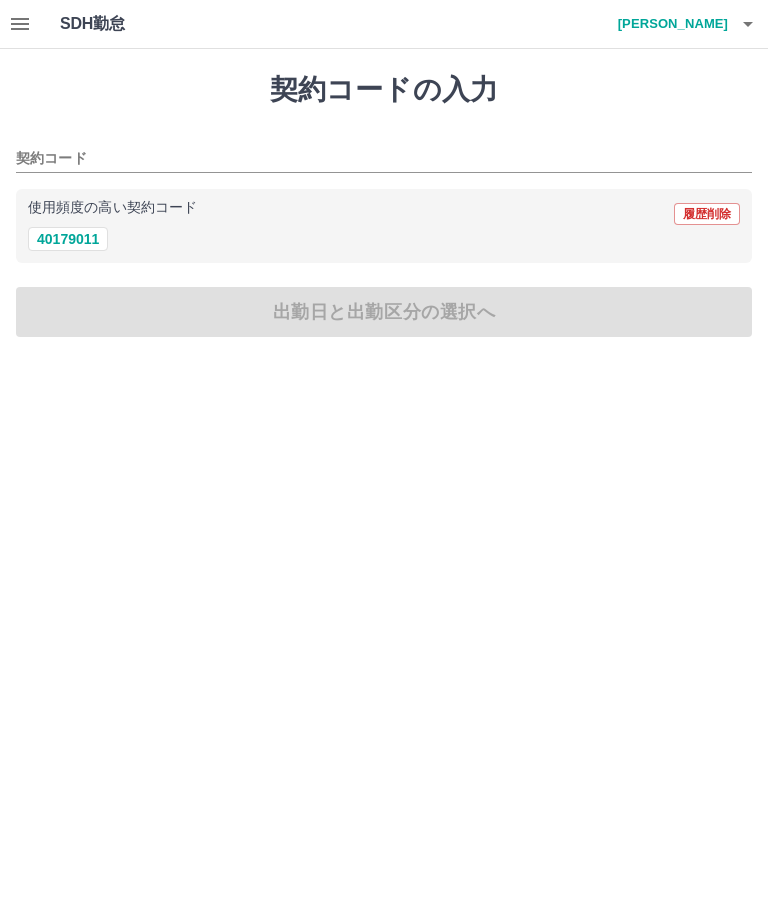 click on "40179011" at bounding box center [68, 239] 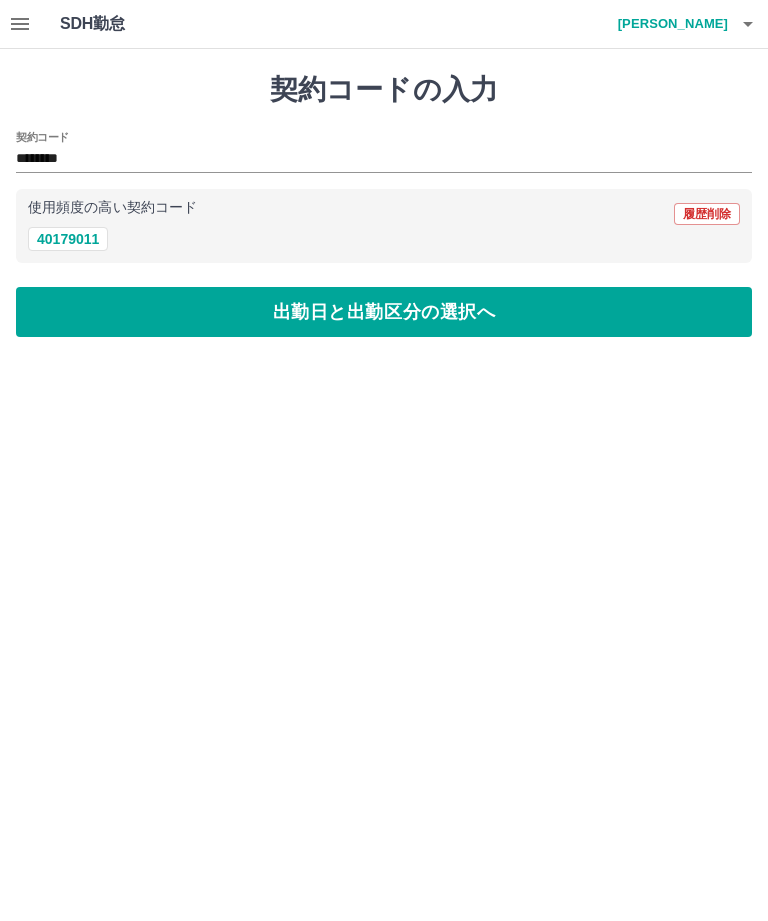 click on "出勤日と出勤区分の選択へ" at bounding box center [384, 312] 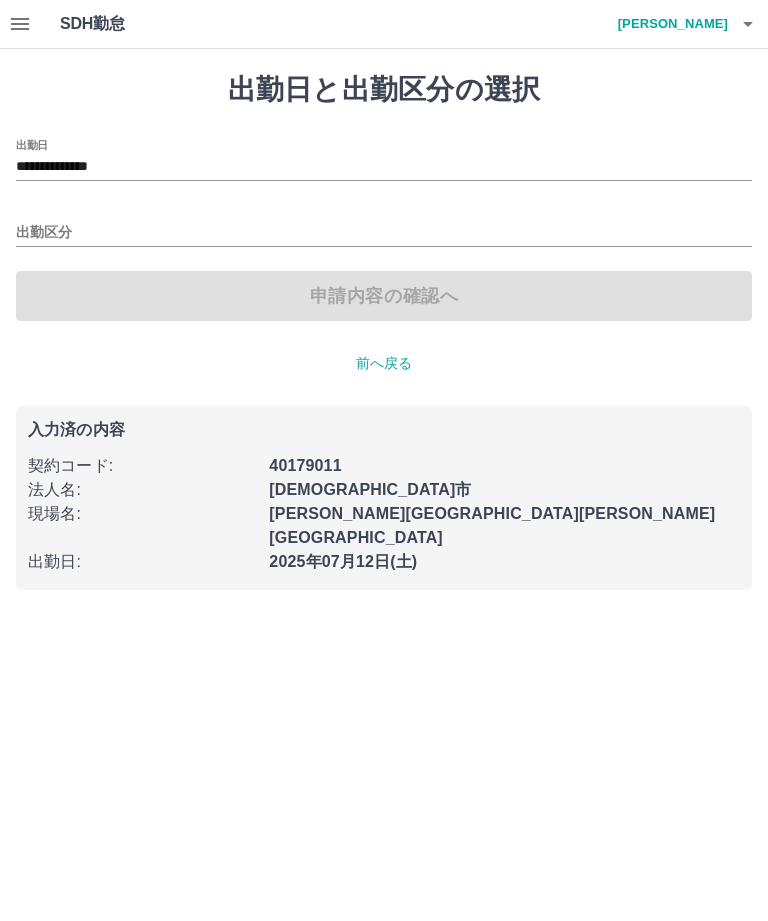 click on "出勤区分" at bounding box center [384, 233] 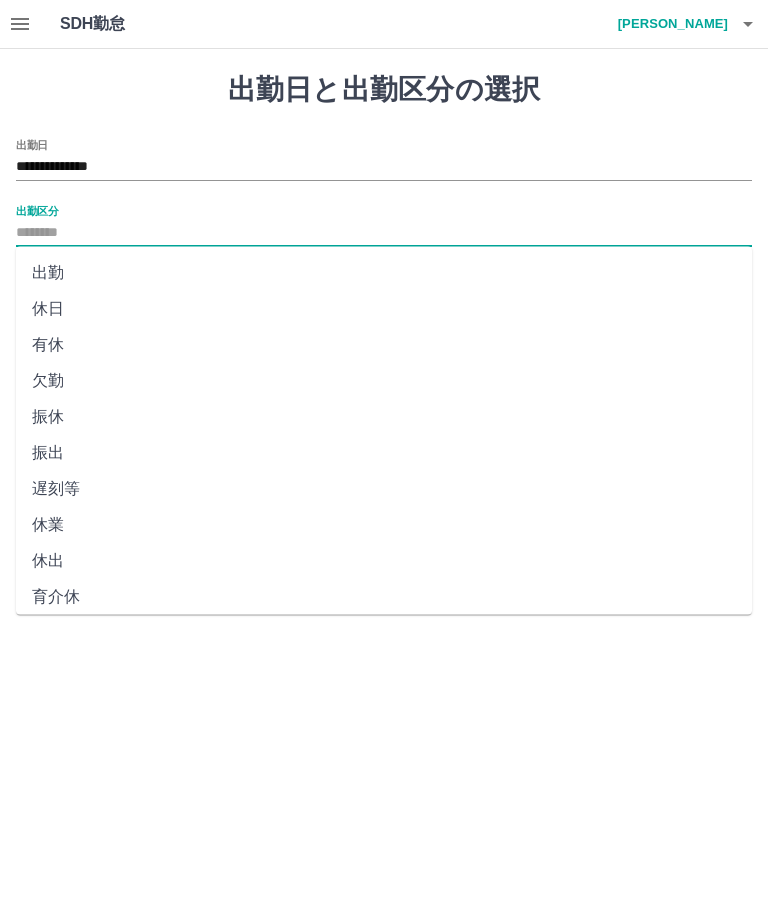 click on "出勤" at bounding box center (384, 273) 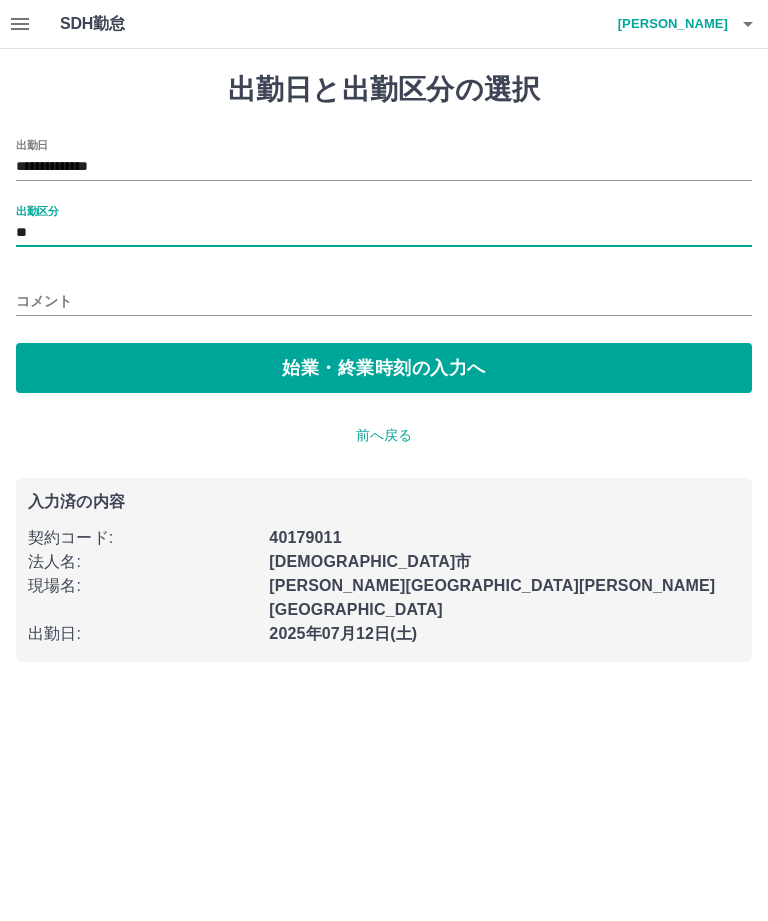 click on "コメント" at bounding box center [384, 301] 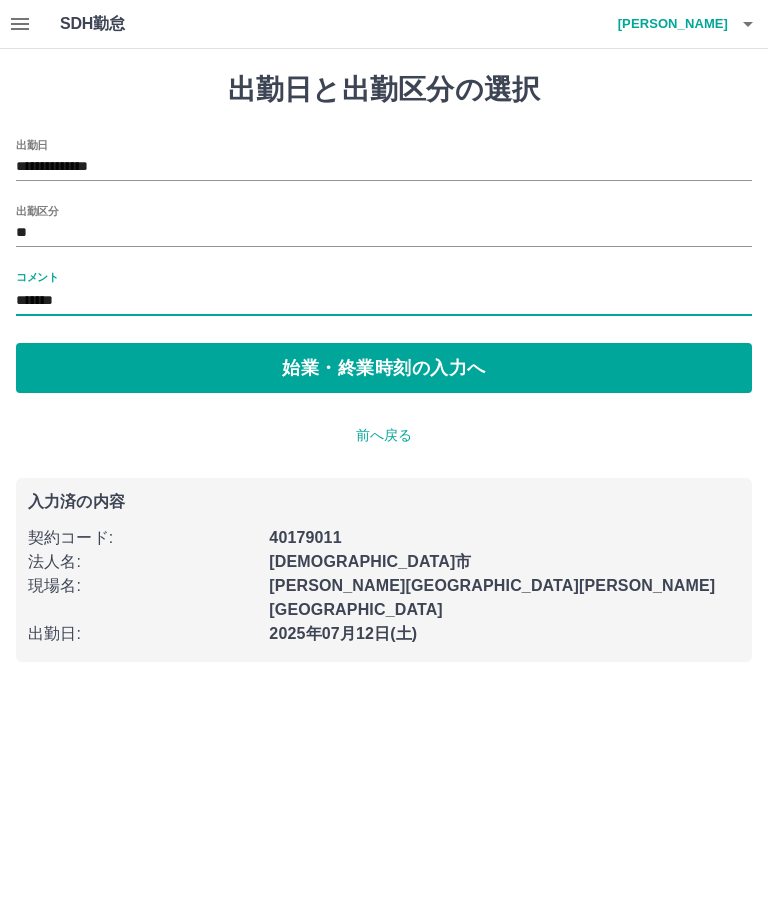 type on "*******" 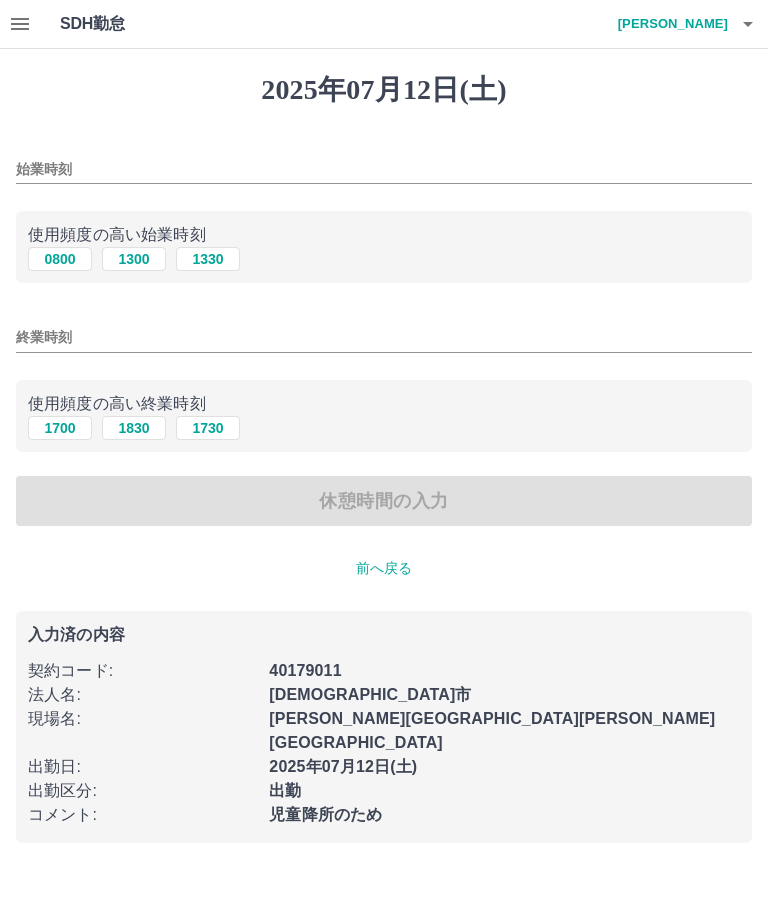 click on "0800" at bounding box center (60, 259) 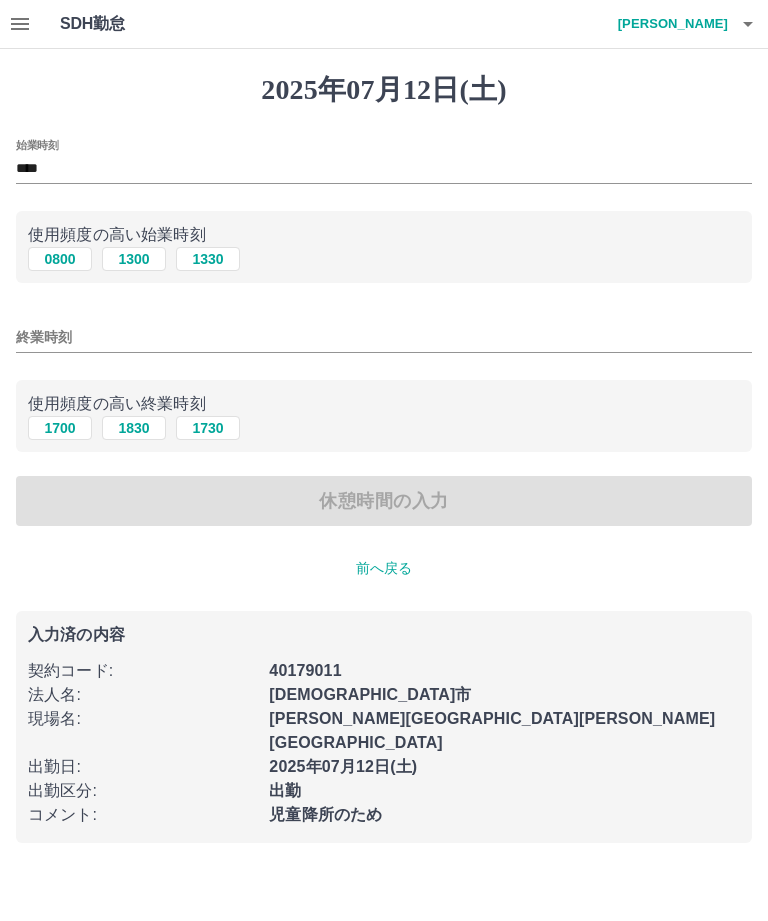 click on "1700" at bounding box center [60, 428] 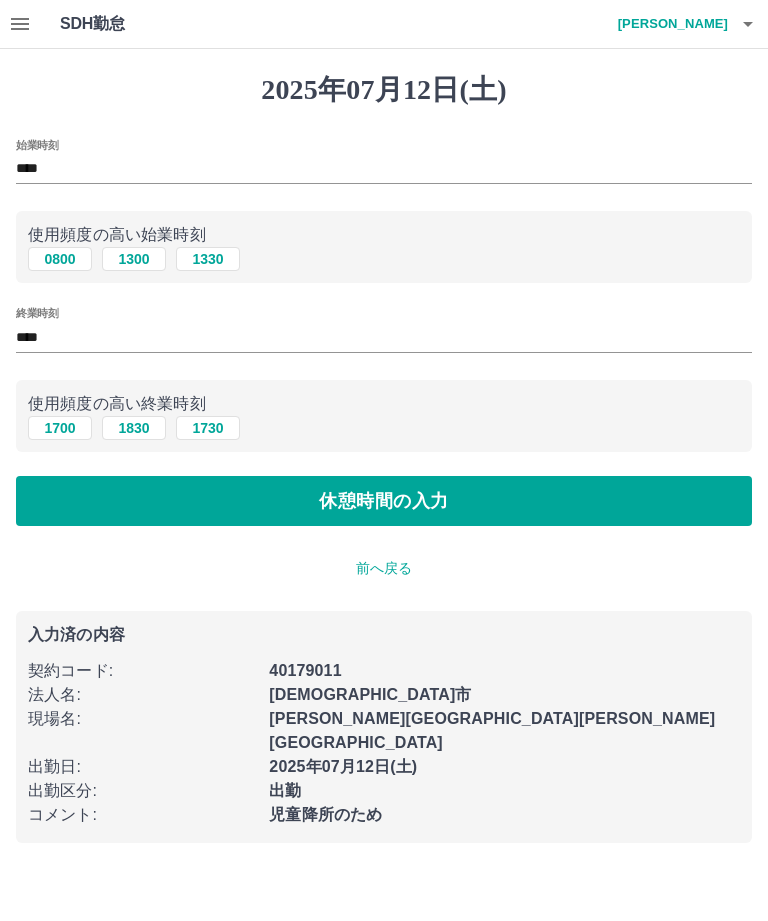 click on "休憩時間の入力" at bounding box center (384, 501) 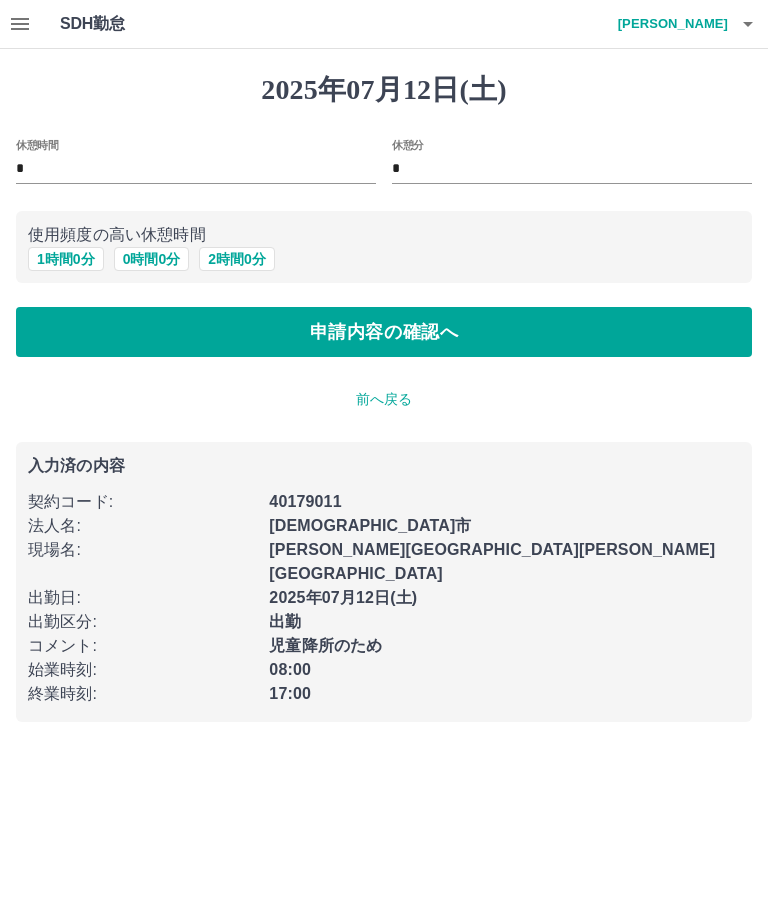 click on "申請内容の確認へ" at bounding box center (384, 332) 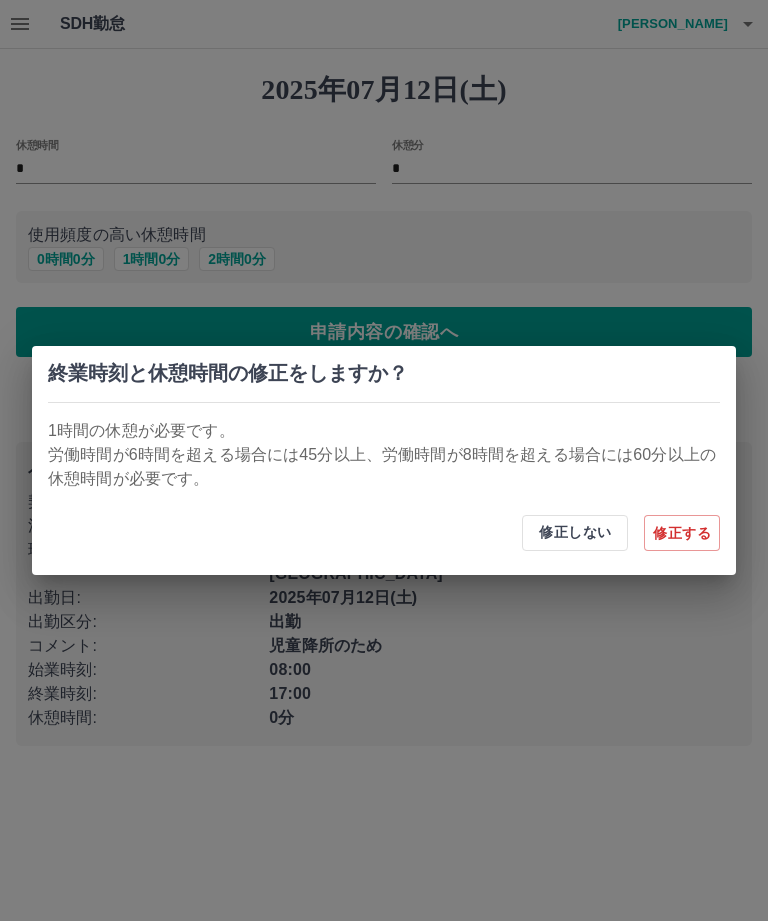 click on "修正する" at bounding box center [682, 533] 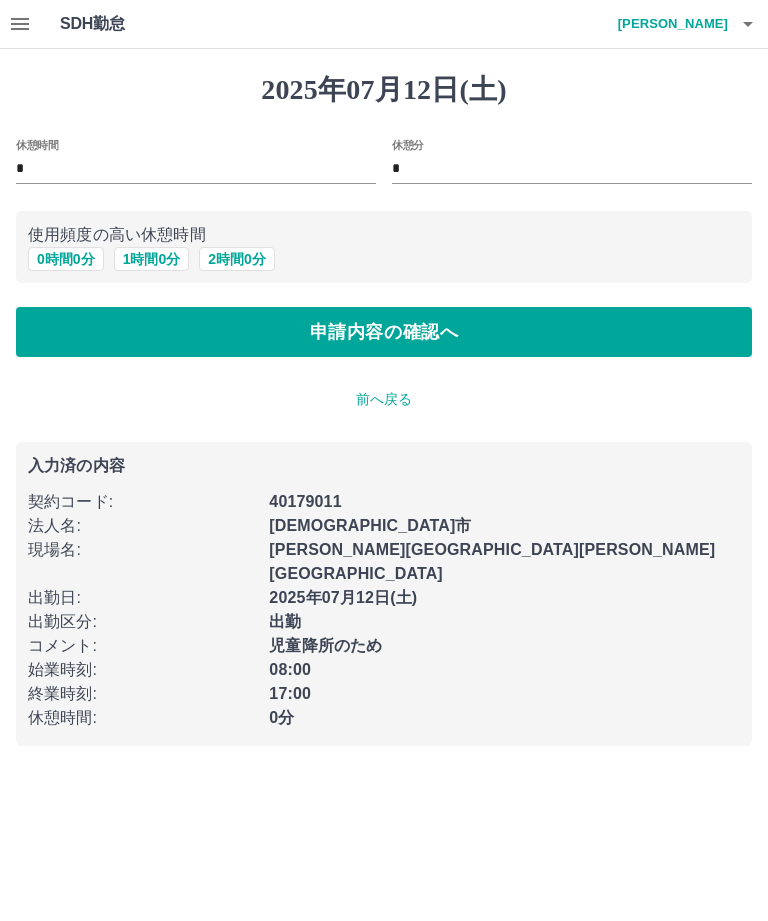 click on "1 時間 0 分" at bounding box center (152, 259) 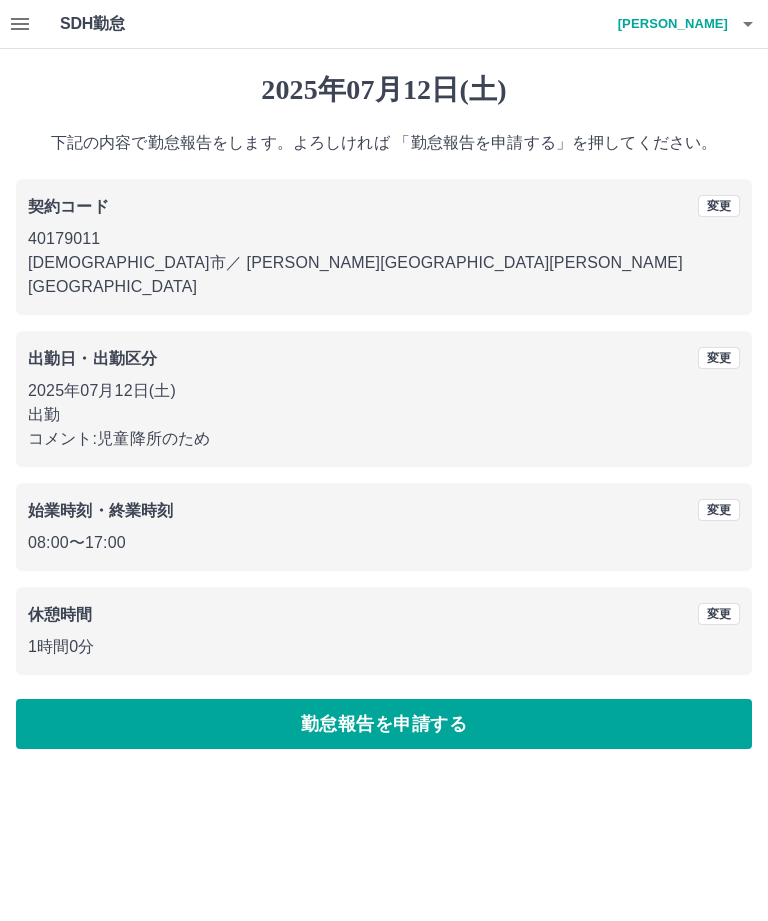 click on "勤怠報告を申請する" at bounding box center (384, 724) 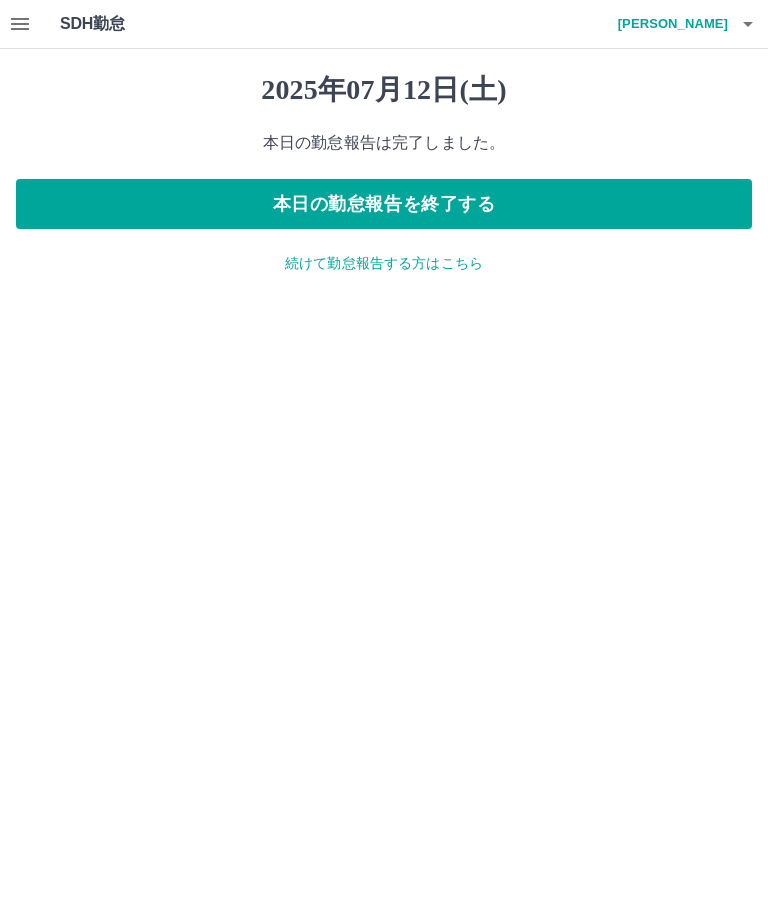 click on "本日の勤怠報告を終了する" at bounding box center [384, 204] 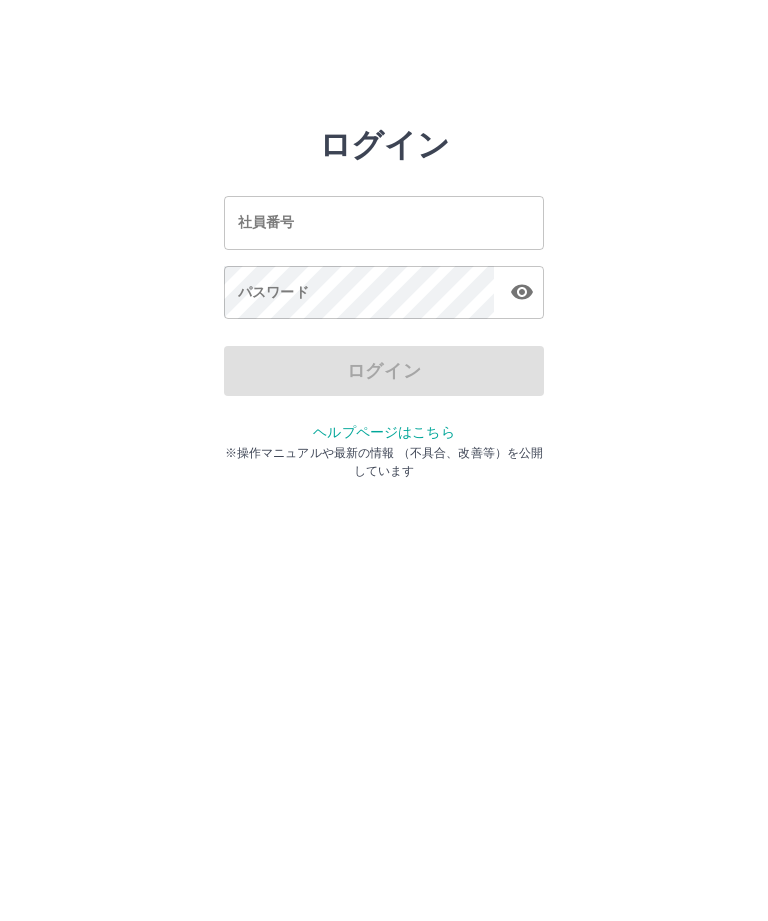 scroll, scrollTop: 0, scrollLeft: 0, axis: both 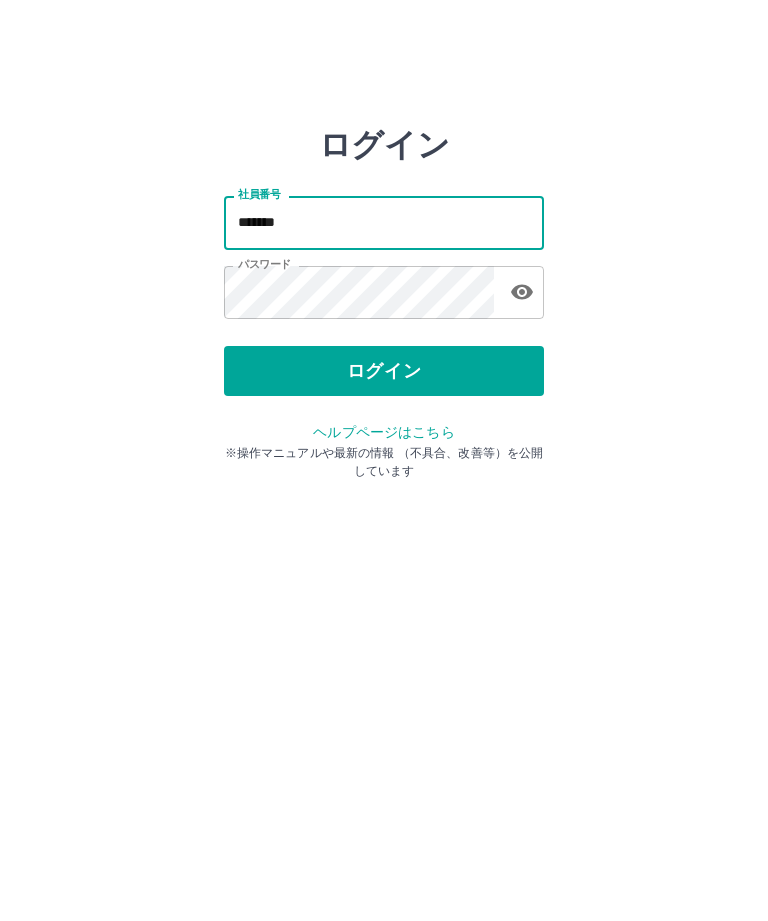 click on "*******" at bounding box center [384, 222] 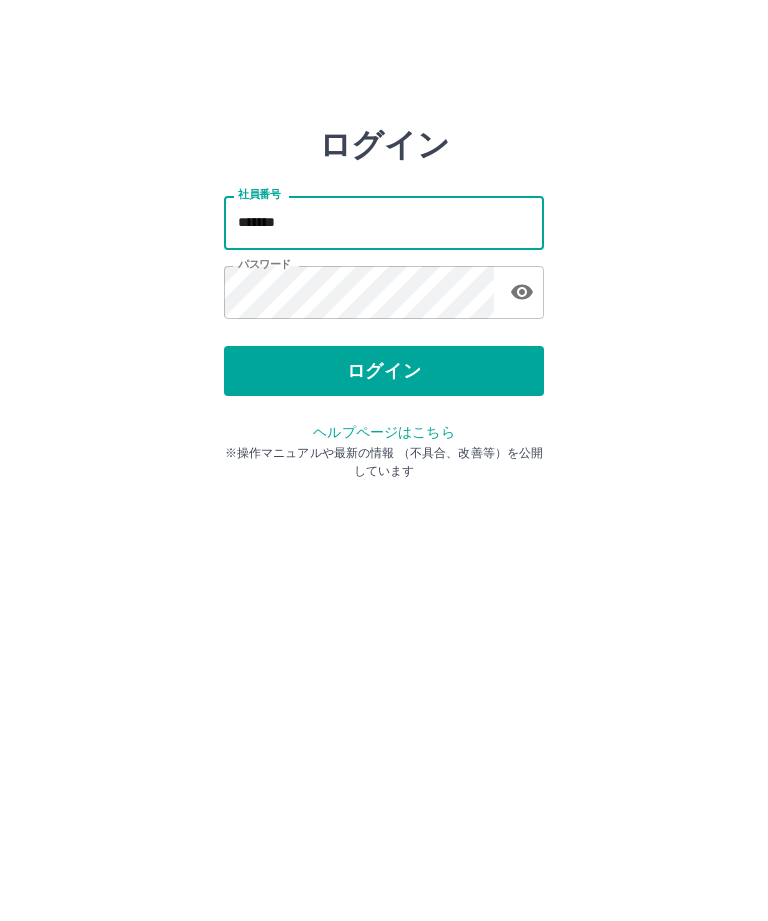 type on "*******" 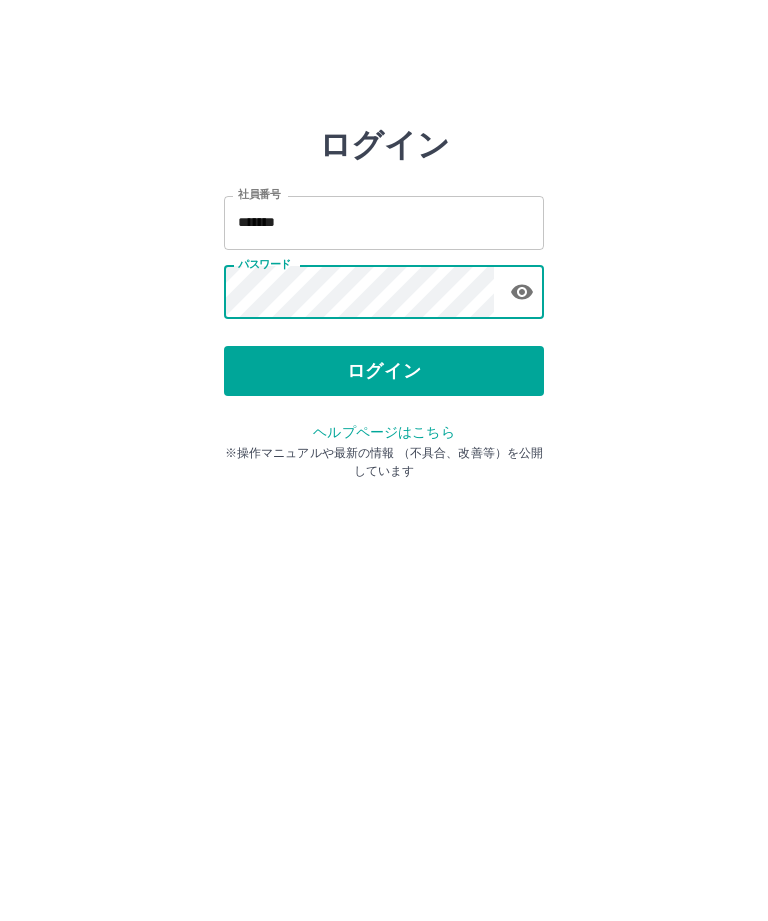 click on "ログイン" at bounding box center (384, 371) 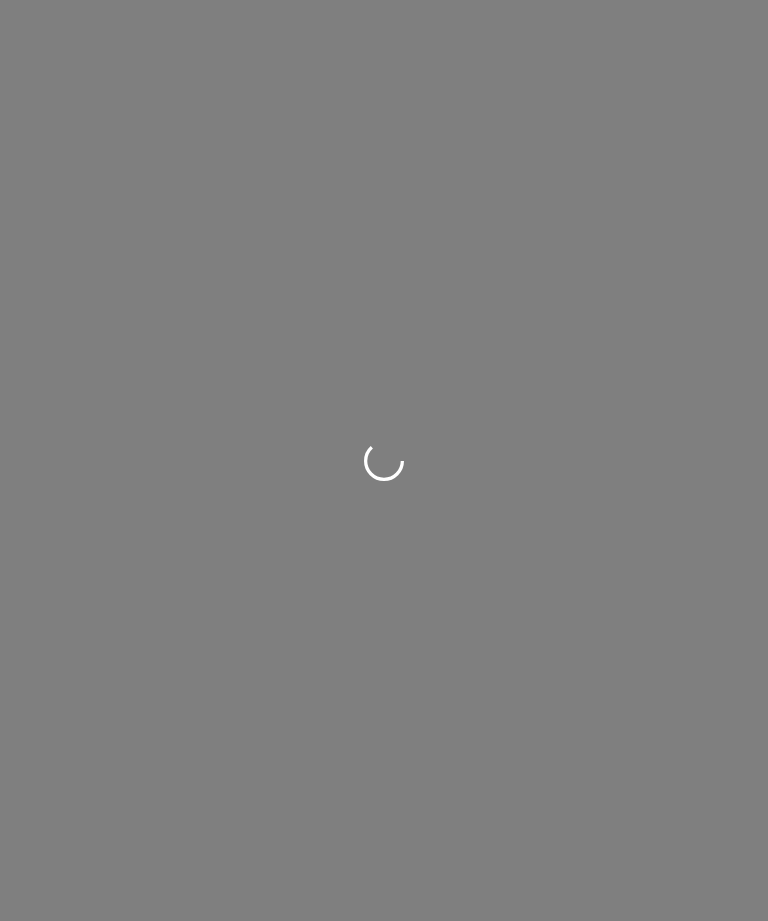 scroll, scrollTop: 0, scrollLeft: 0, axis: both 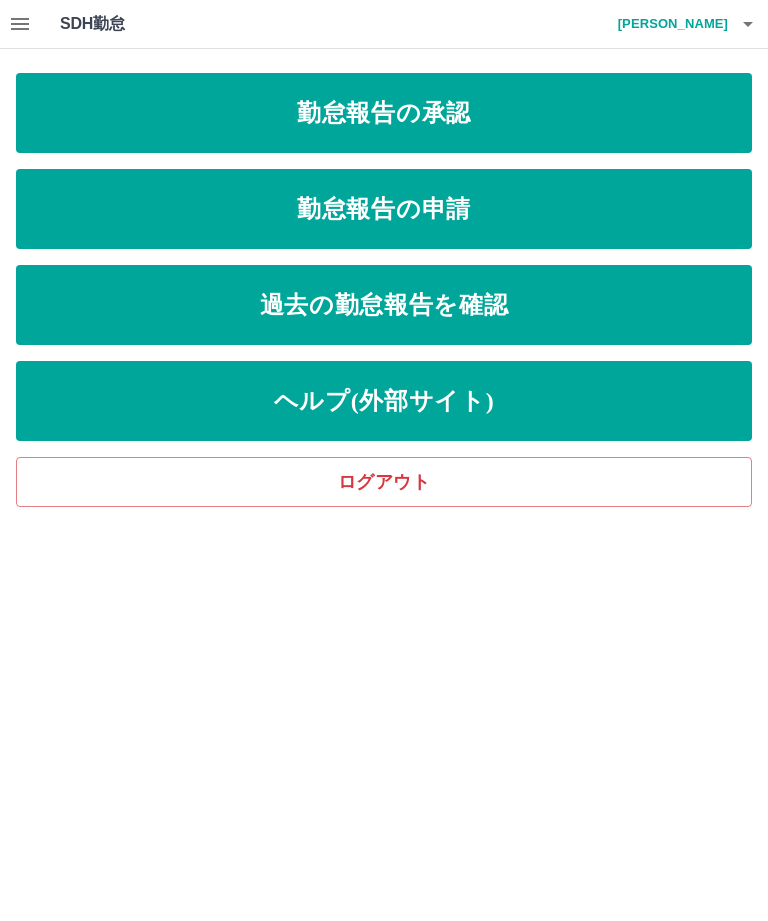 click on "過去の勤怠報告を確認" at bounding box center [384, 305] 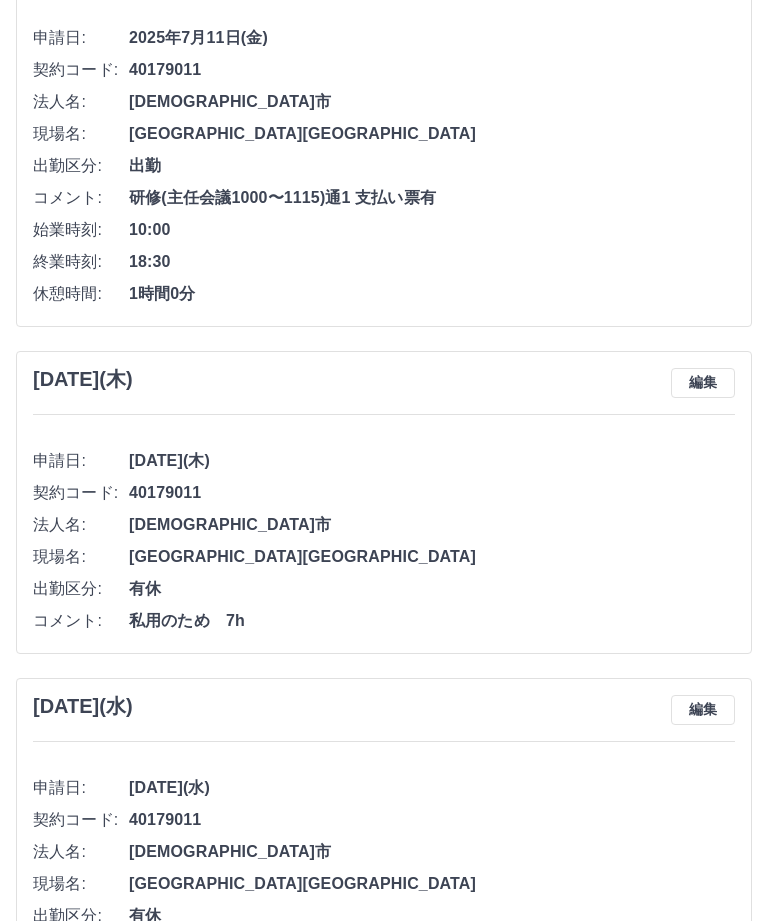 scroll, scrollTop: 708, scrollLeft: 0, axis: vertical 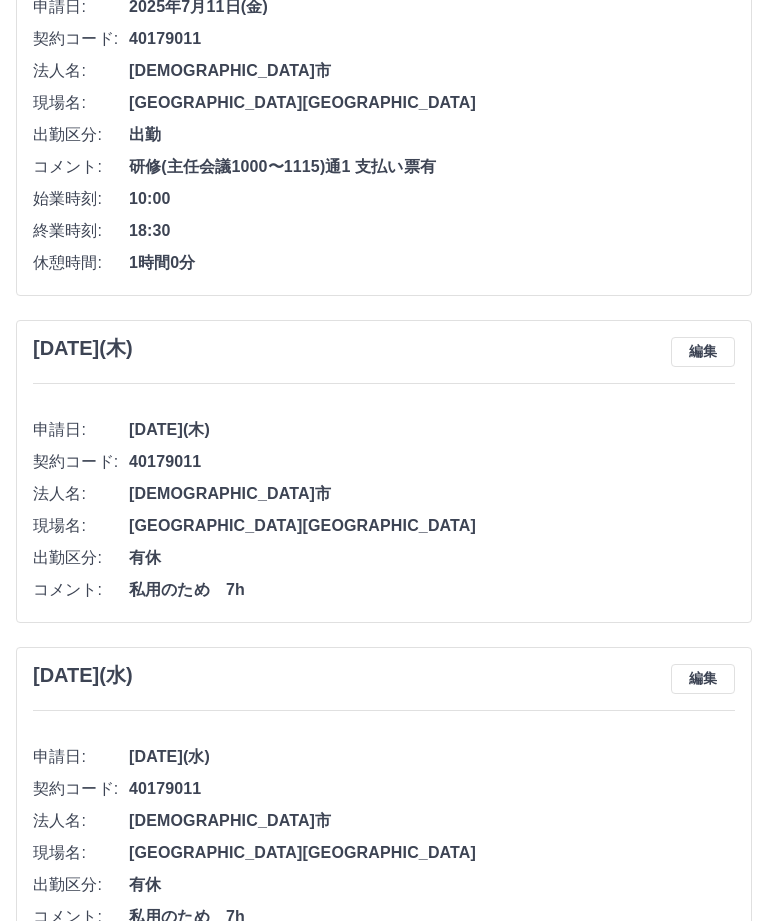 click on "編集" at bounding box center [703, 353] 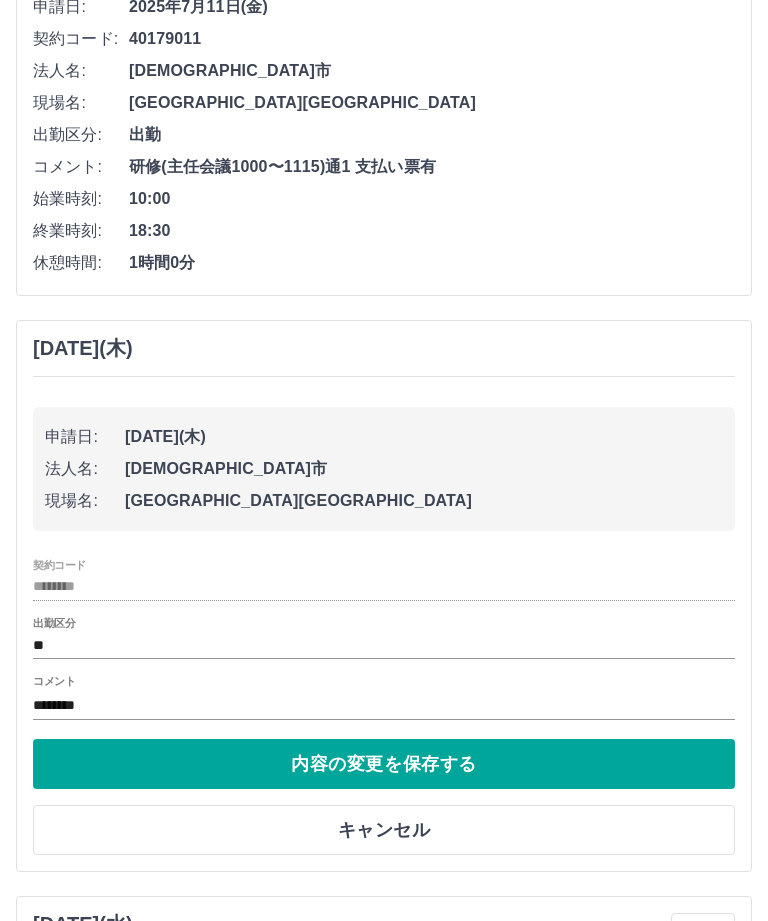 scroll, scrollTop: 709, scrollLeft: 0, axis: vertical 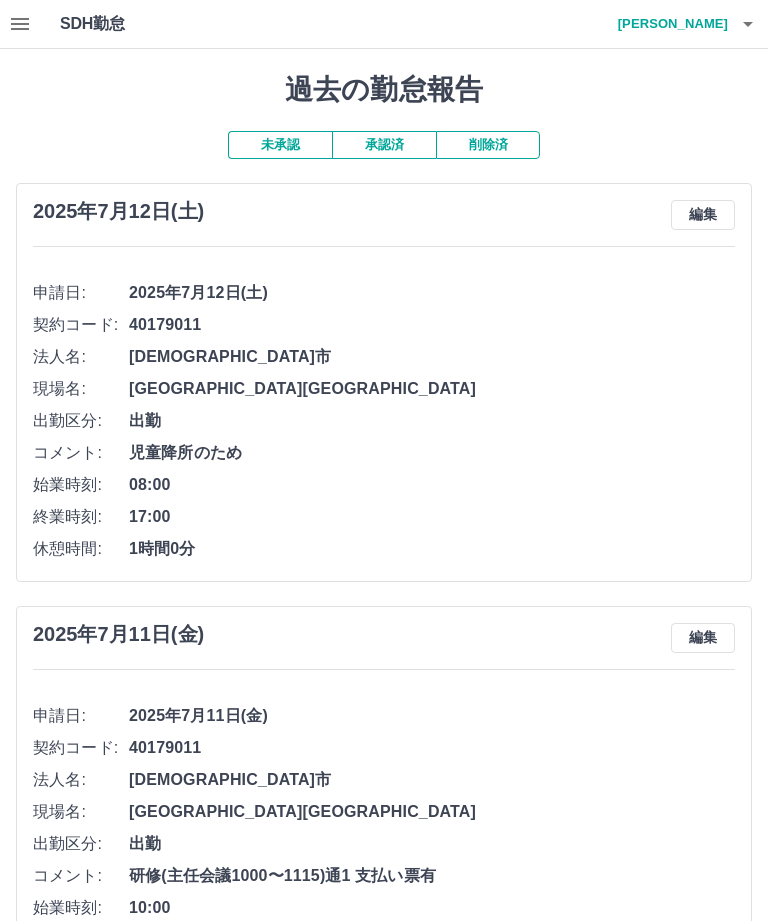 click 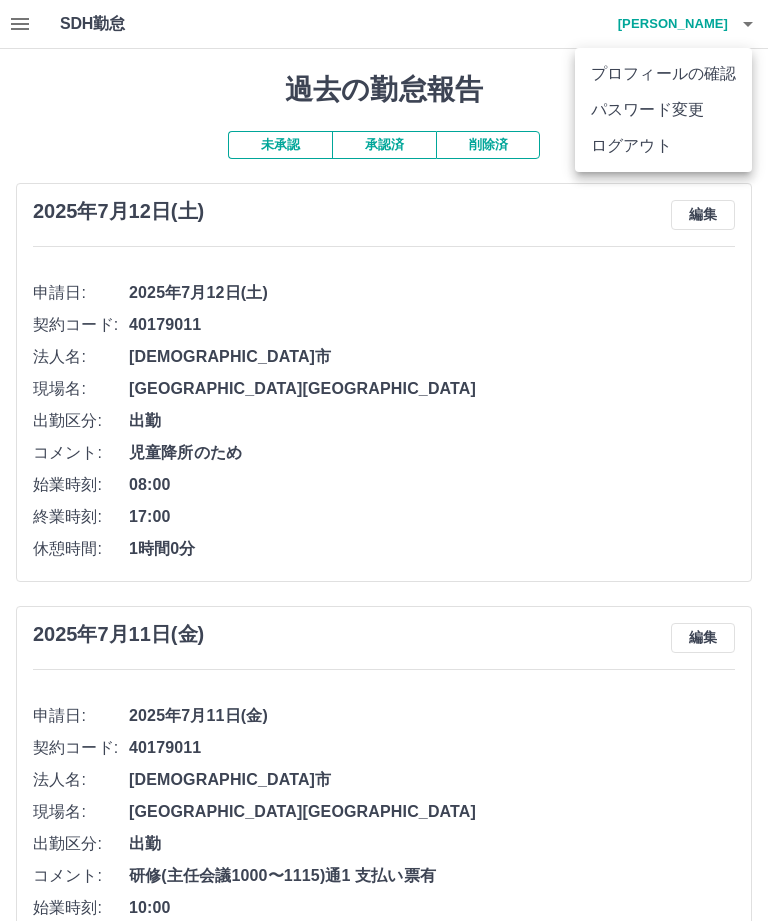 click on "ログアウト" at bounding box center [663, 146] 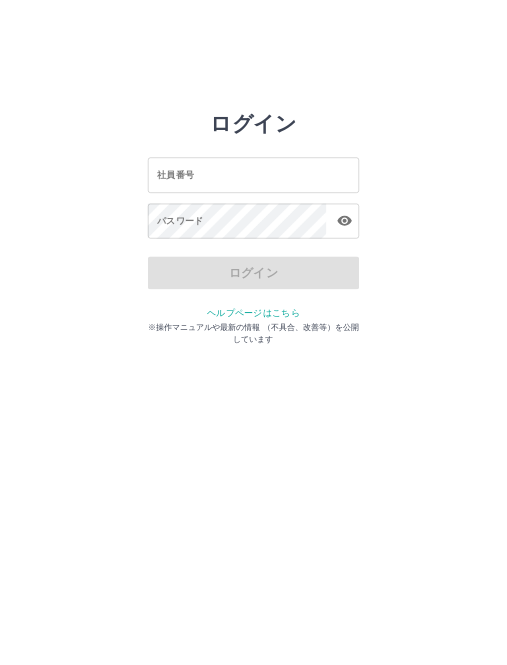 scroll, scrollTop: 0, scrollLeft: 0, axis: both 